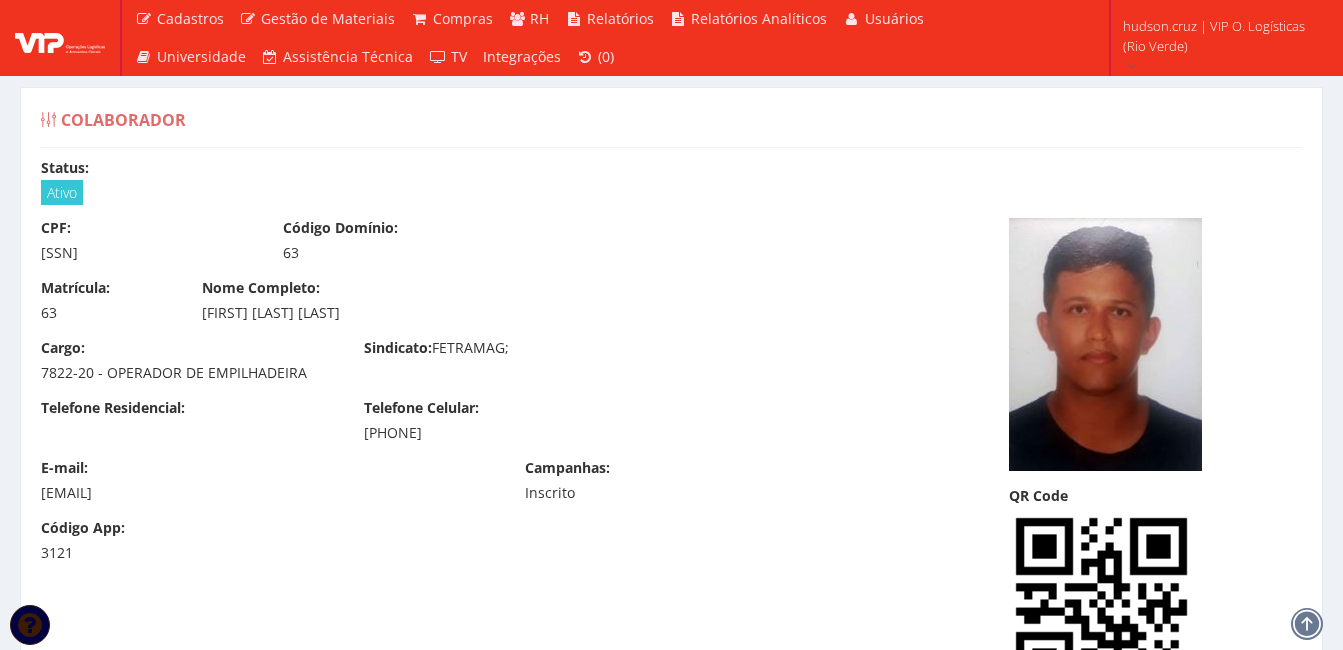 scroll, scrollTop: 7000, scrollLeft: 0, axis: vertical 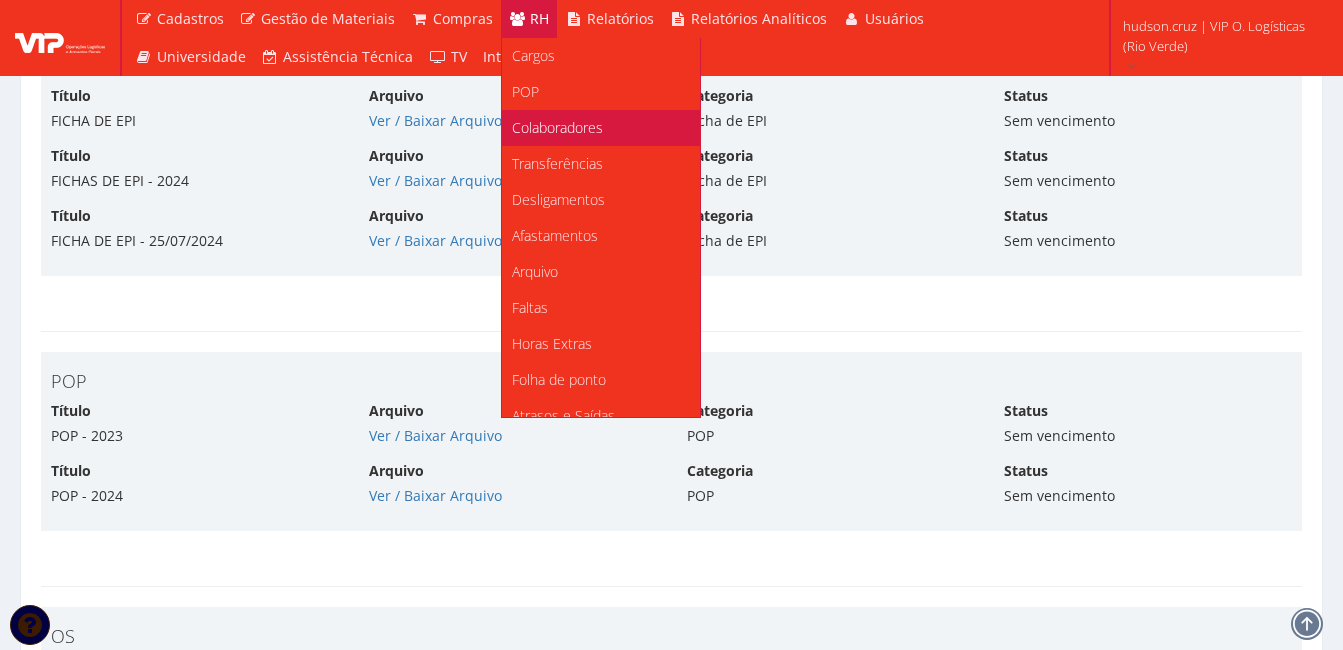 click on "Colaboradores" at bounding box center (601, 128) 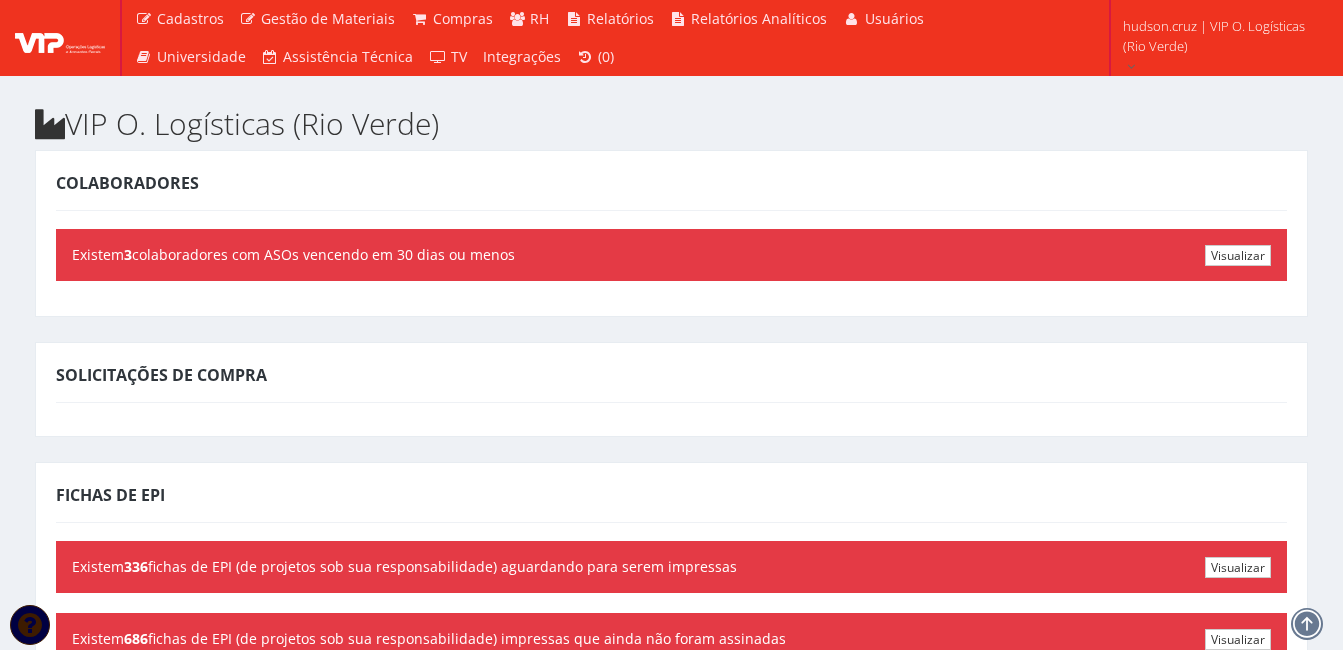scroll, scrollTop: 0, scrollLeft: 0, axis: both 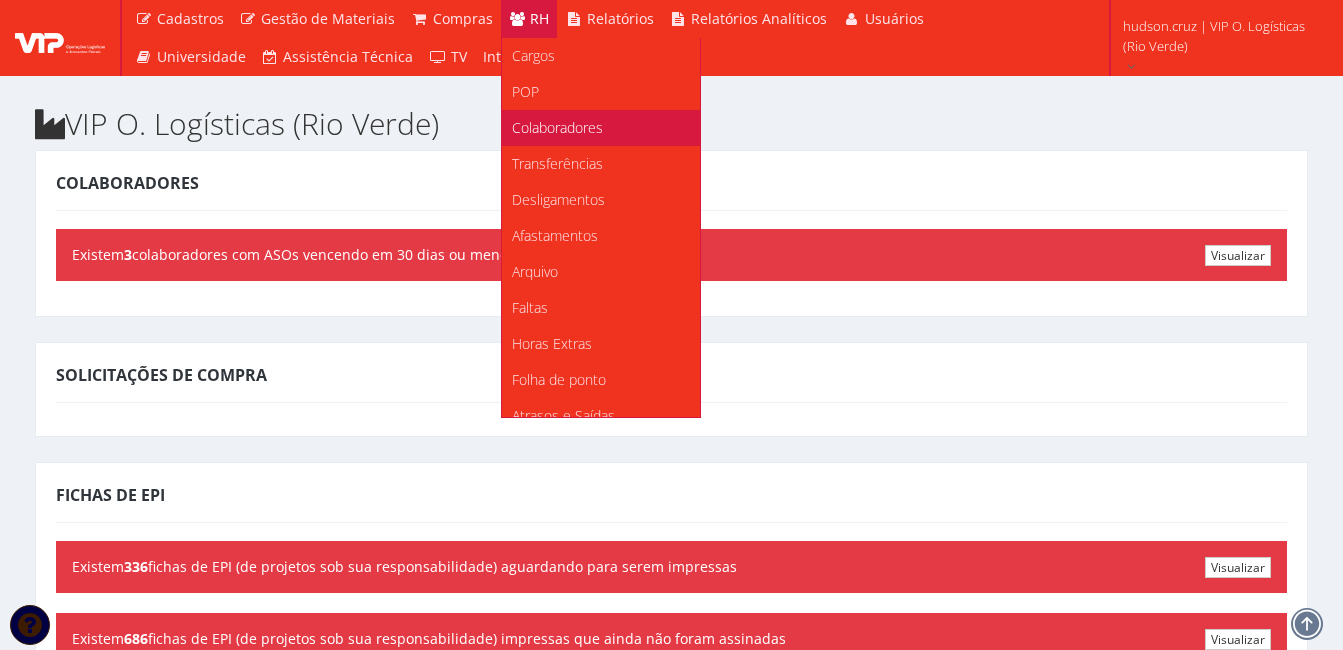 click on "Colaboradores" at bounding box center [601, 128] 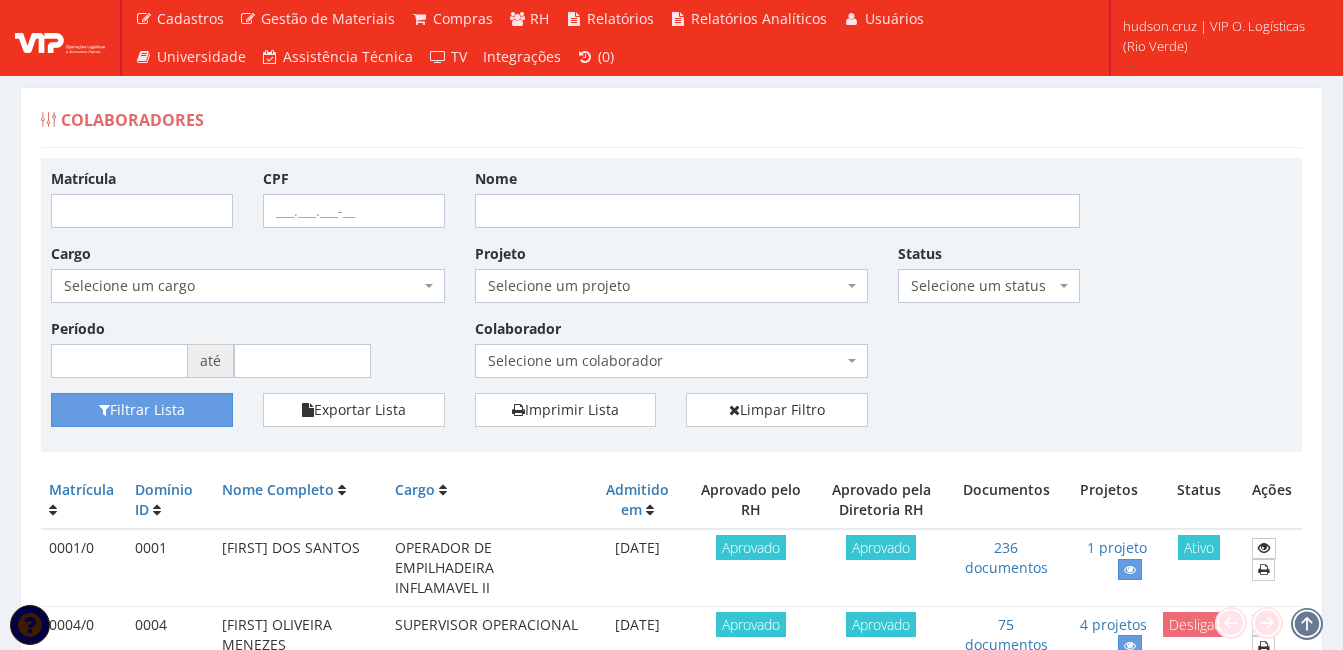 scroll, scrollTop: 0, scrollLeft: 0, axis: both 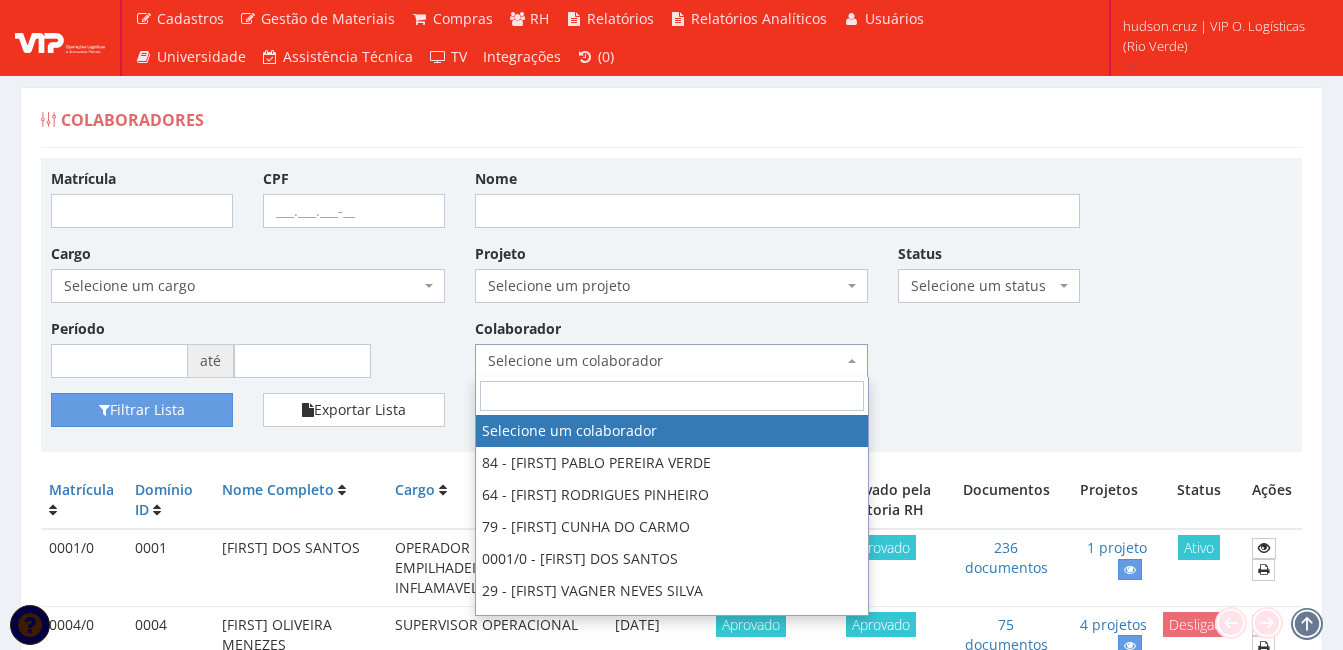 click on "Selecione um colaborador" at bounding box center (666, 361) 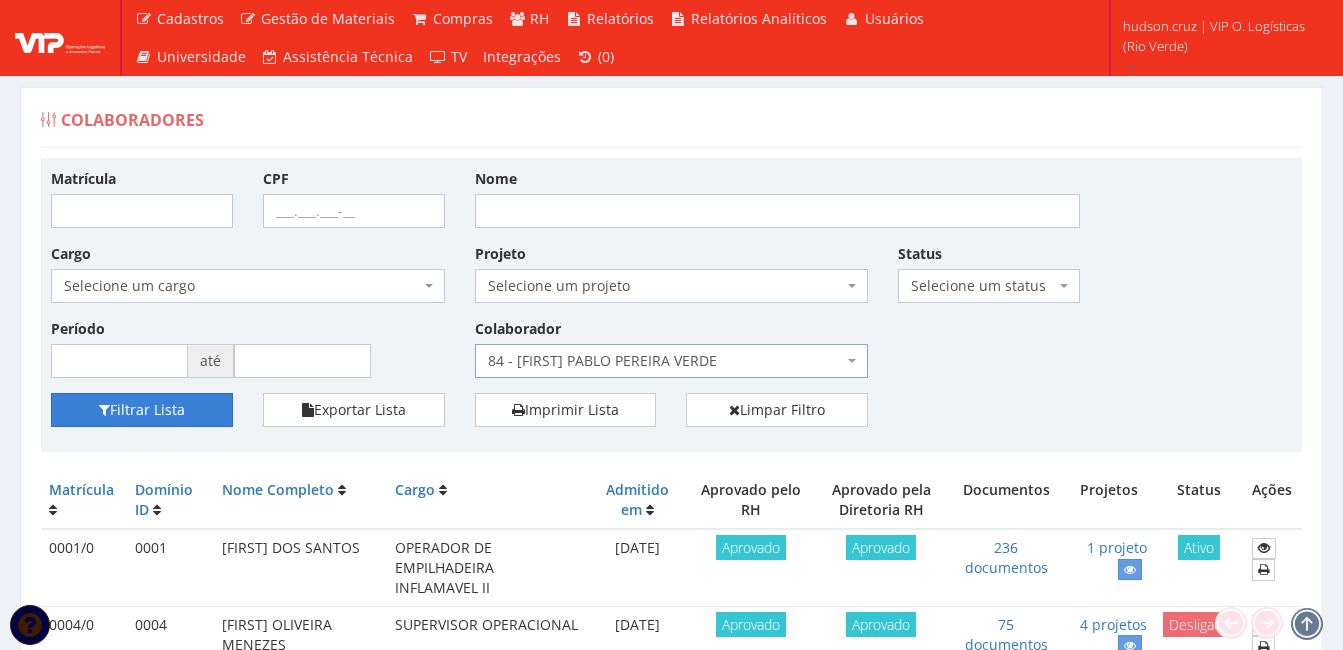 click on "Filtrar Lista" at bounding box center [142, 410] 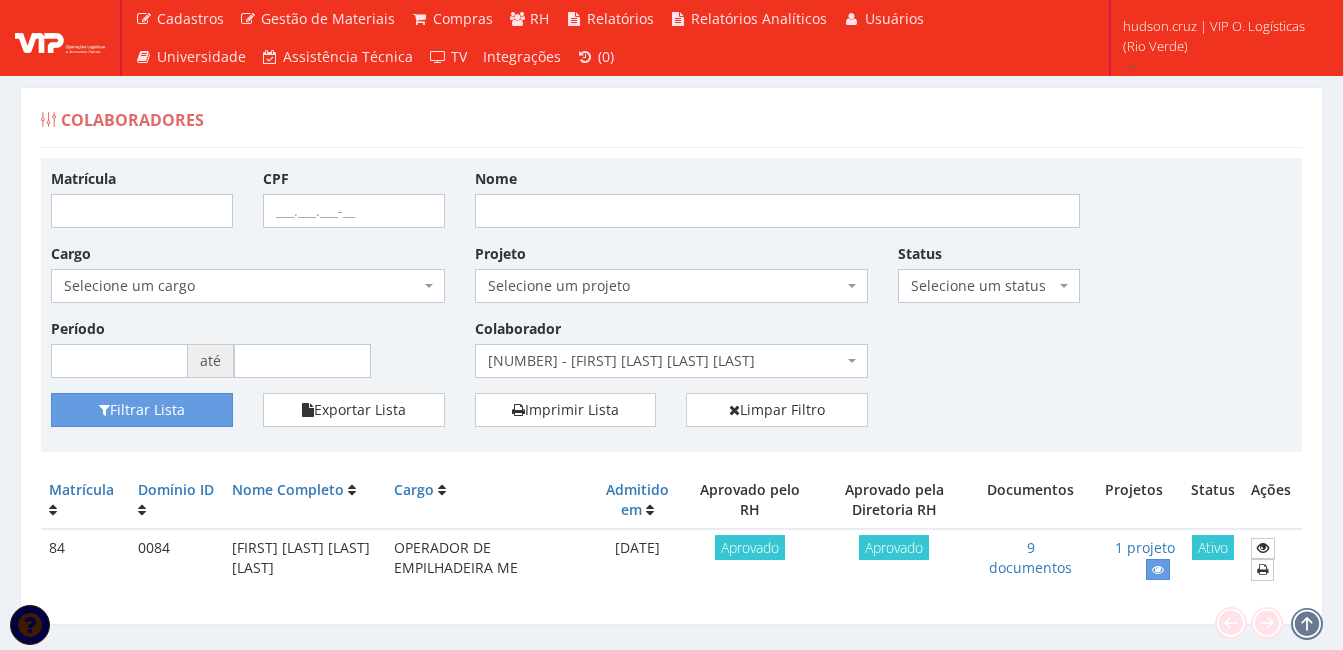 scroll, scrollTop: 0, scrollLeft: 0, axis: both 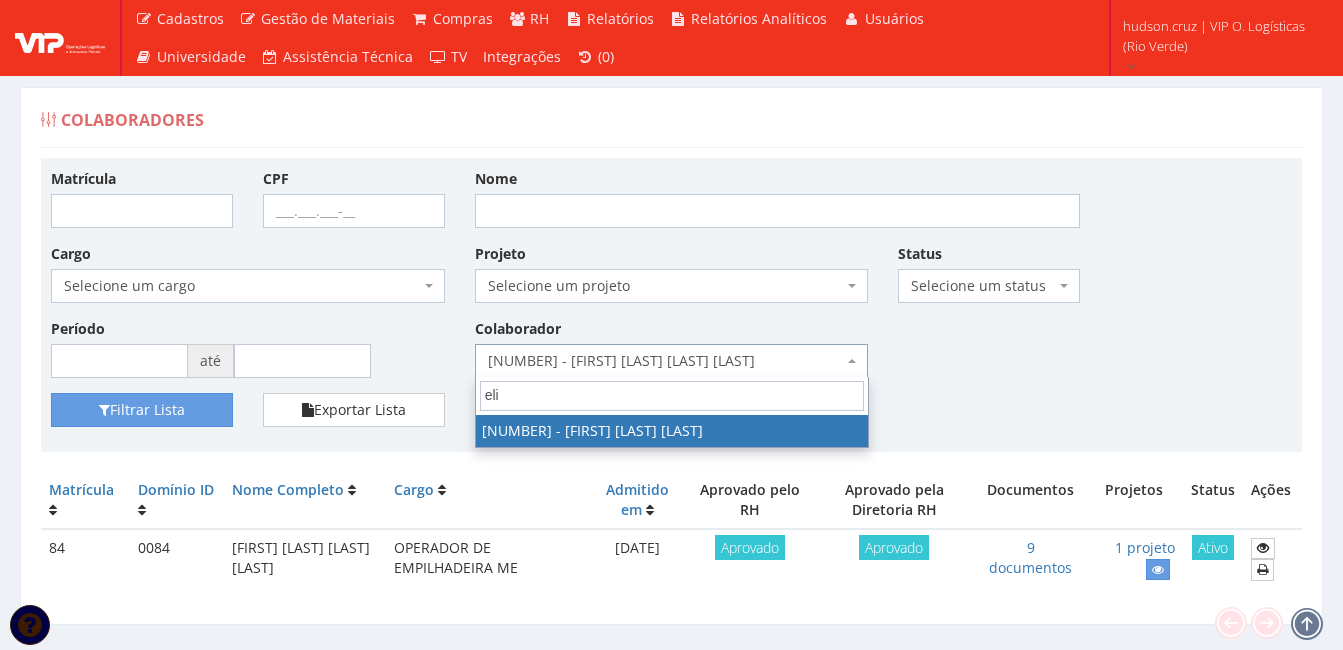 type on "eli" 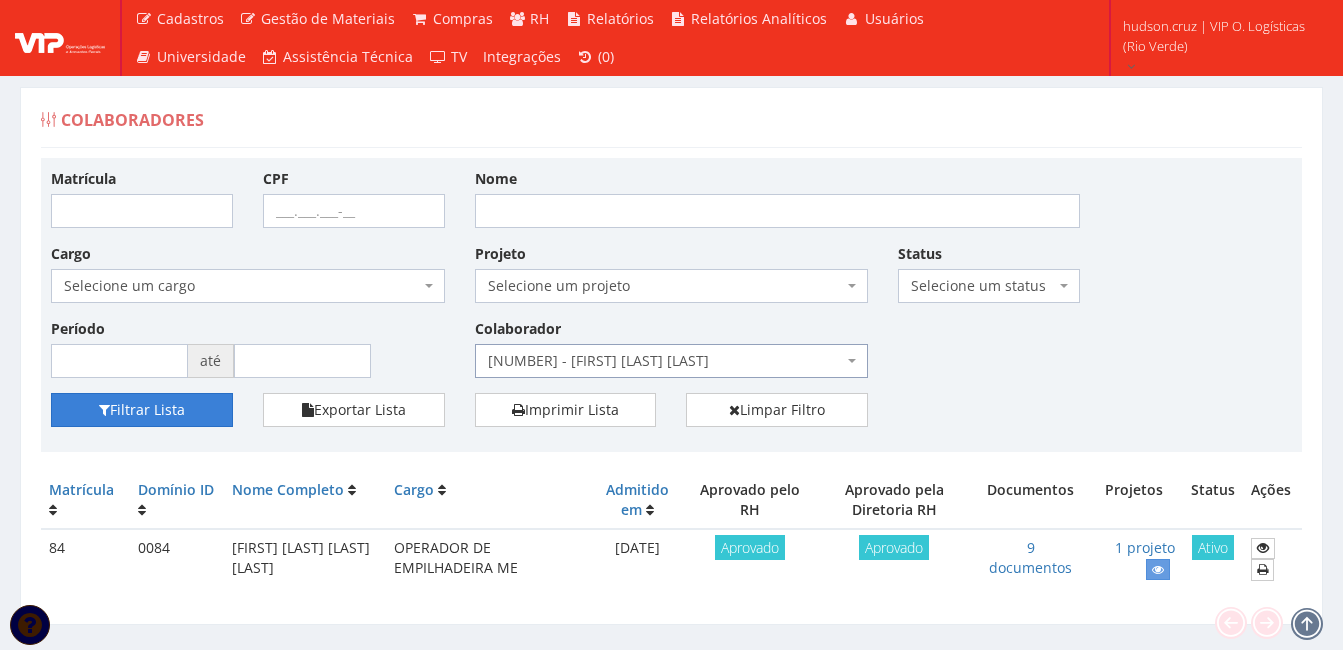 click on "Filtrar Lista" at bounding box center [142, 410] 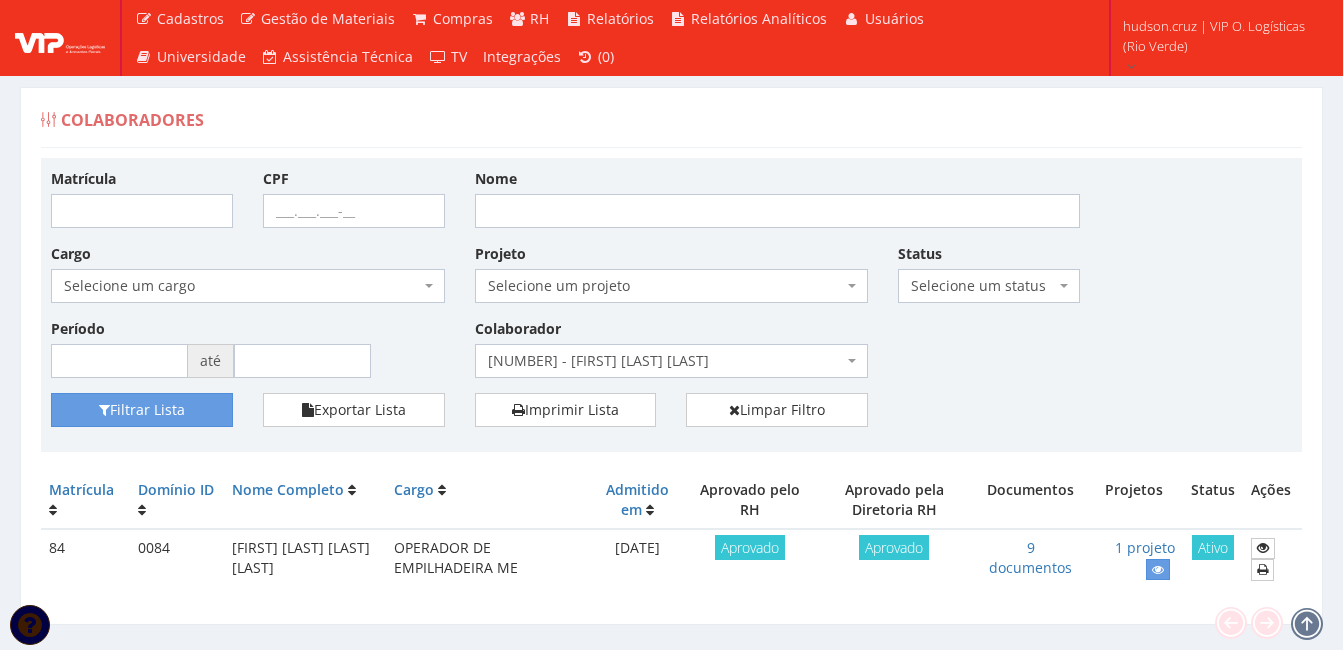 click on "75 - ELIZE REGINA RIBEIRO OLIVEIRA" at bounding box center (666, 361) 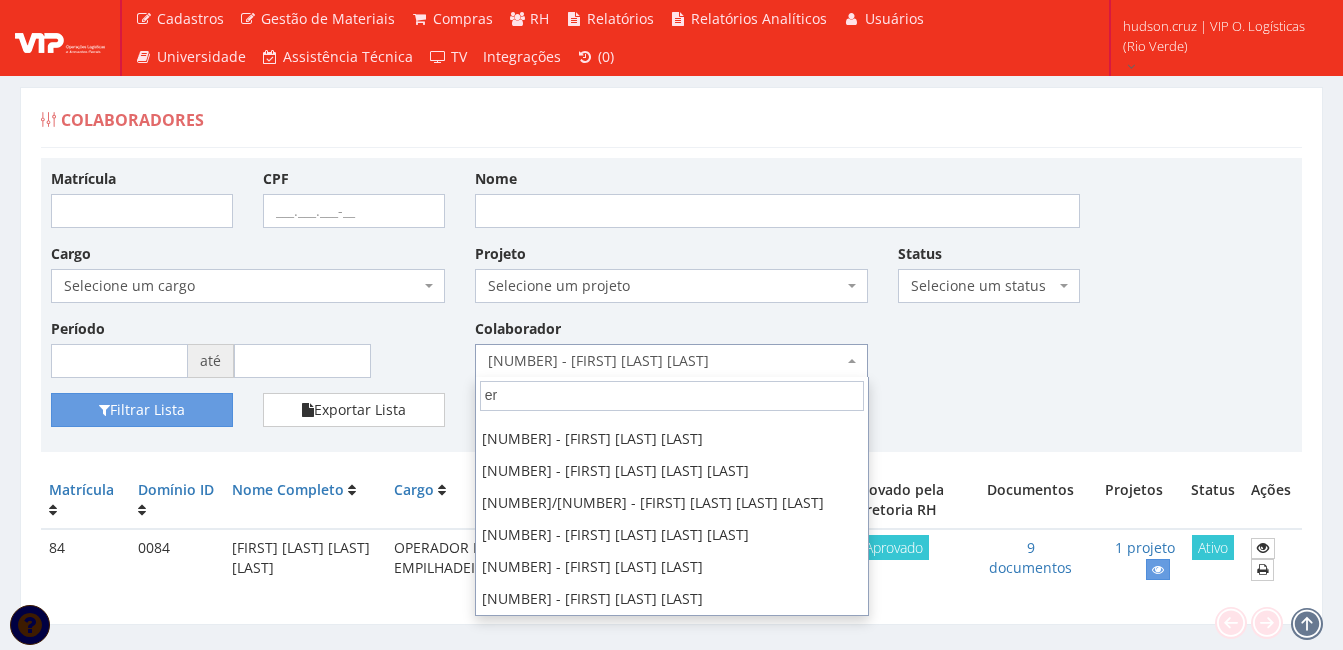 scroll, scrollTop: 0, scrollLeft: 0, axis: both 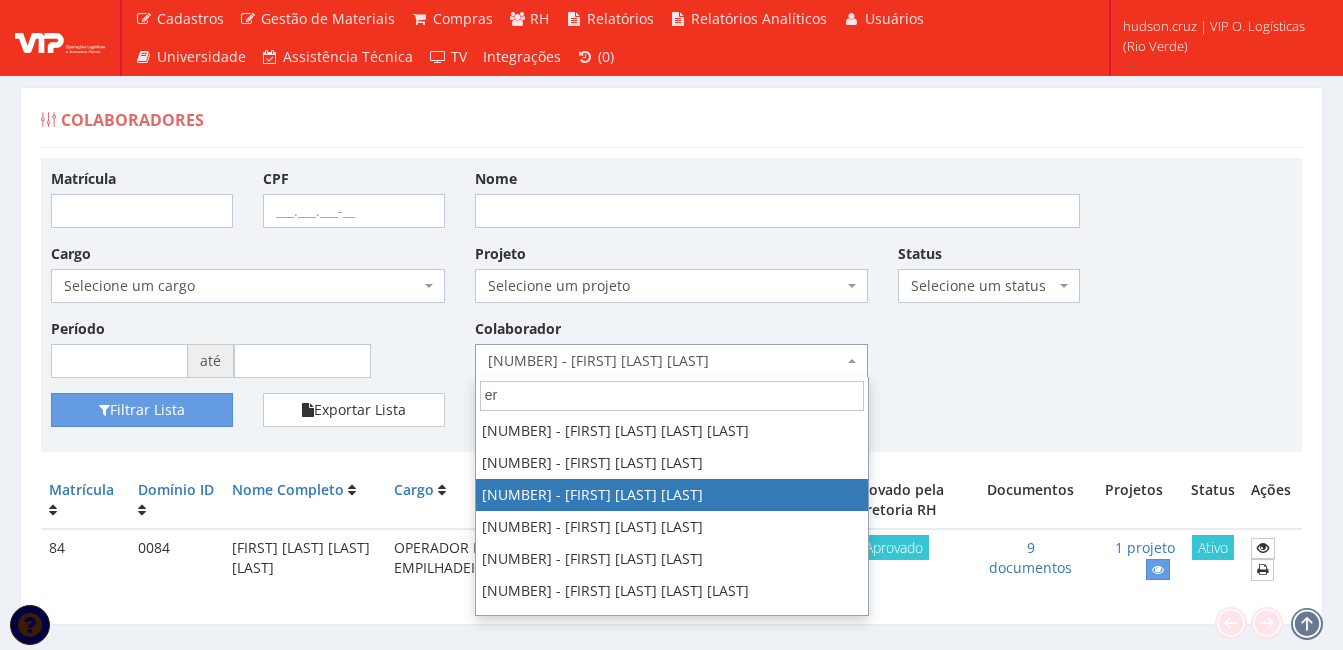 type on "er" 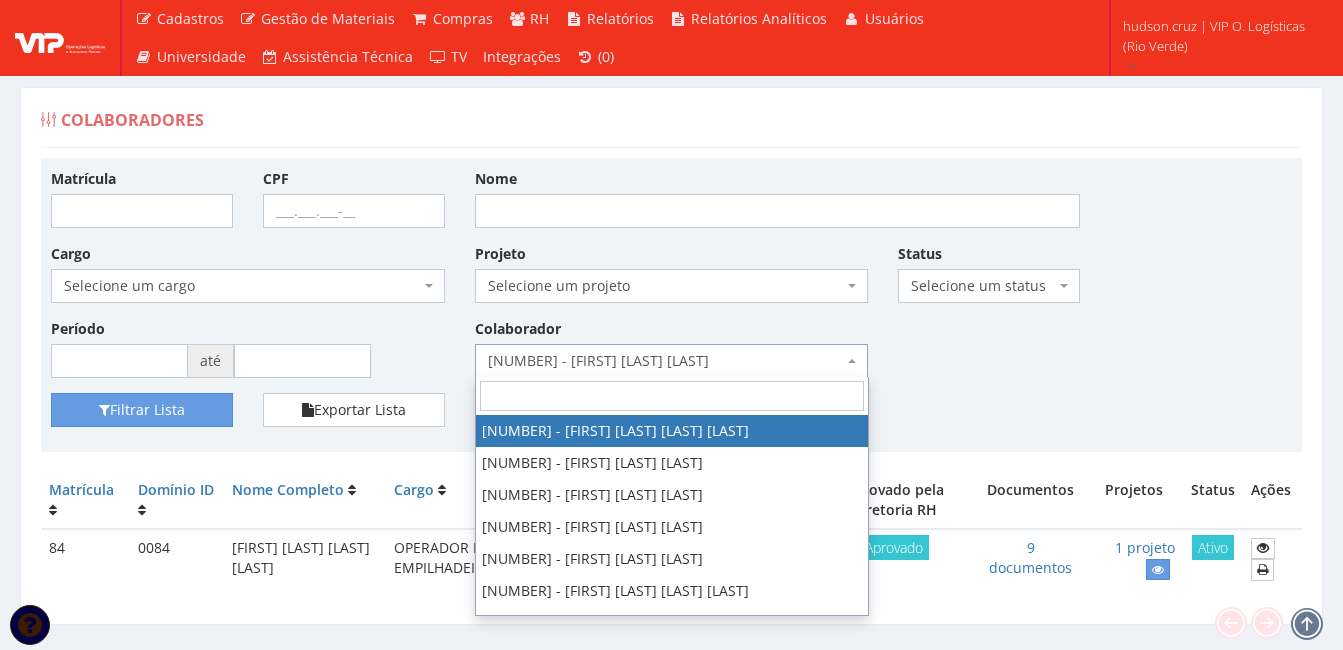 click on "75 - [FIRST] REGINA RIBEIRO OLIVEIRA" at bounding box center (666, 361) 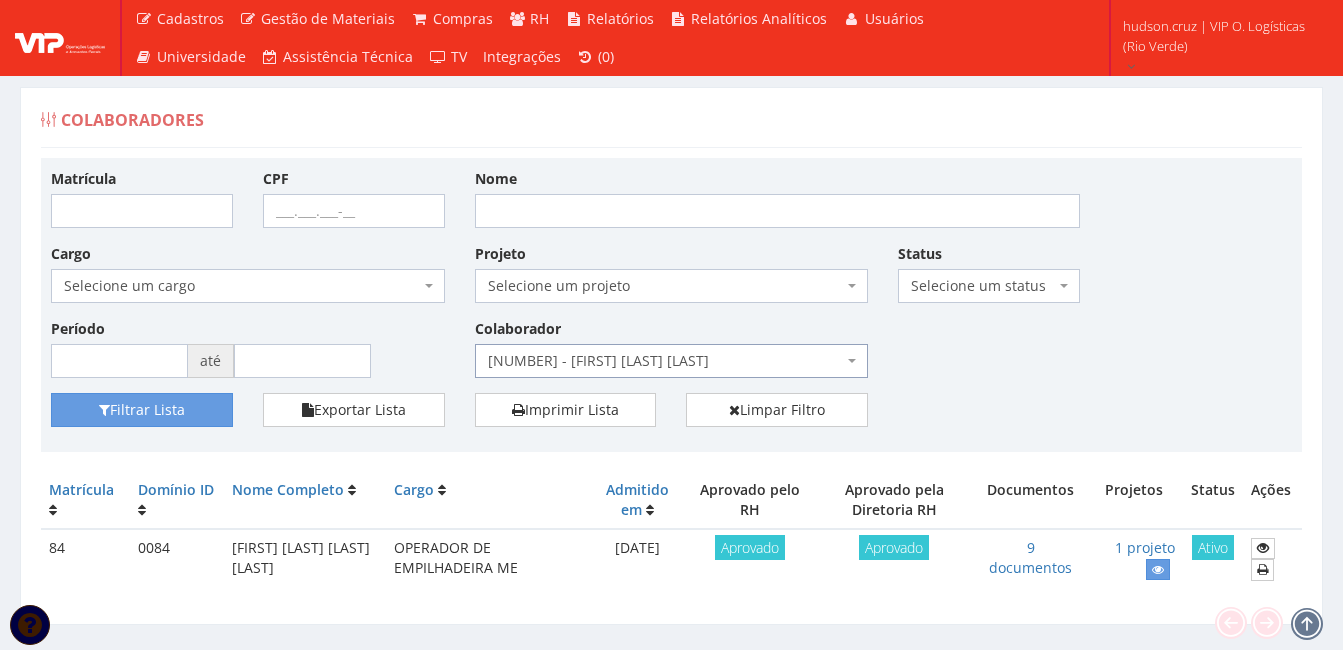 click on "75 - [FIRST] REGINA RIBEIRO OLIVEIRA" at bounding box center [666, 361] 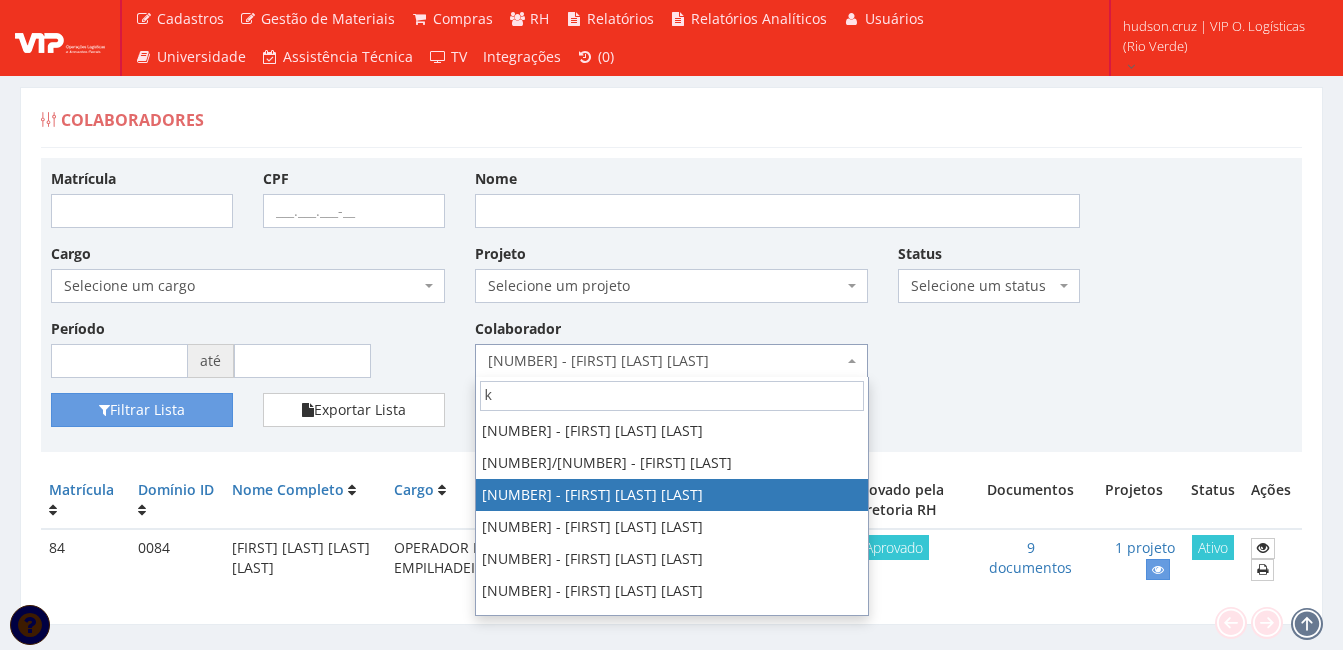 scroll, scrollTop: 0, scrollLeft: 0, axis: both 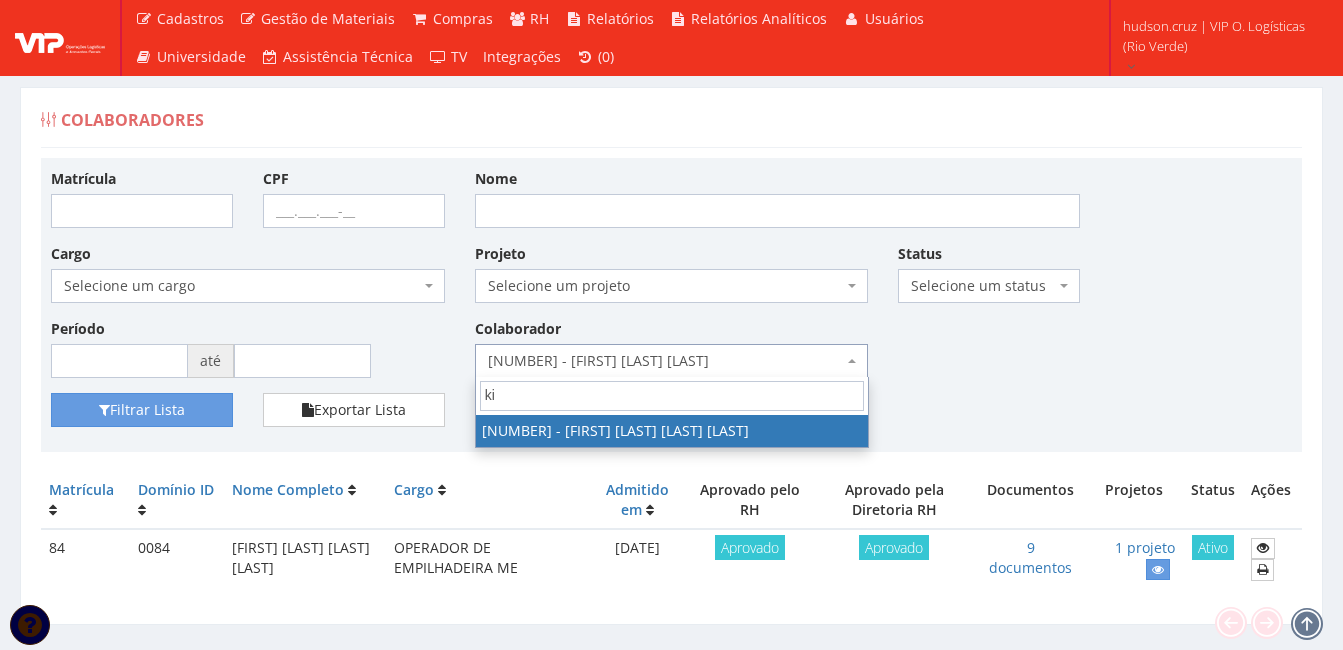 type on "ki" 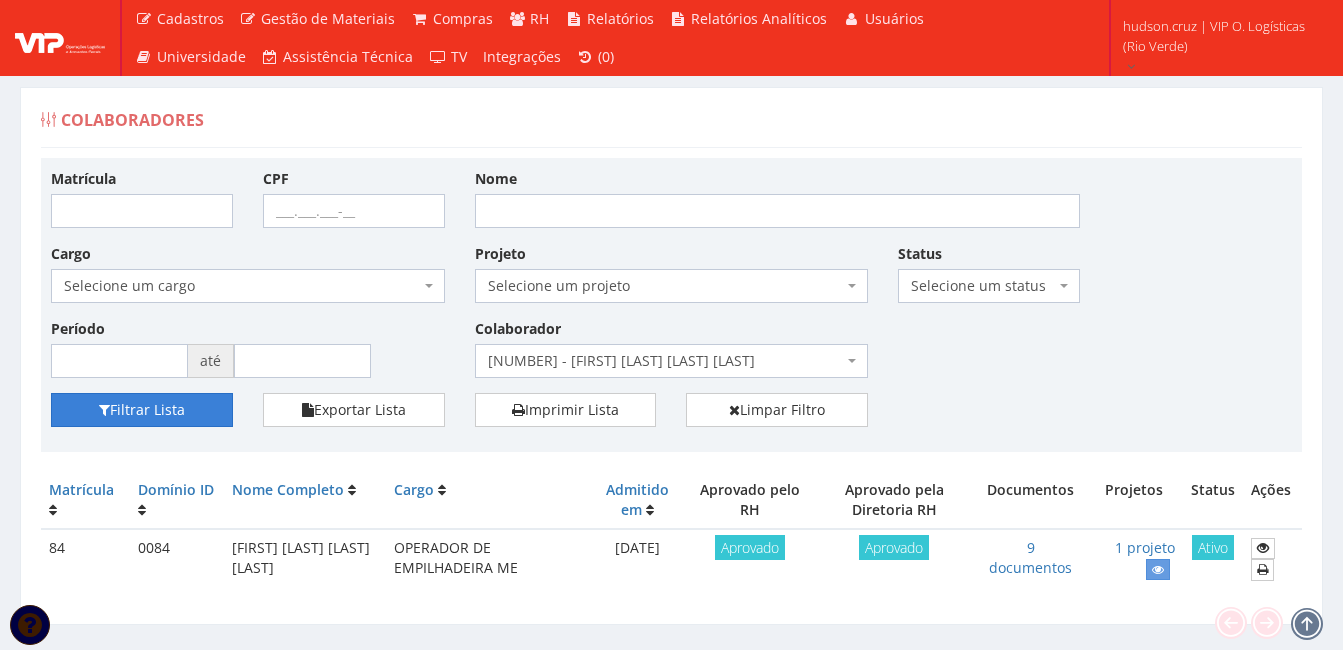 click on "Filtrar Lista" at bounding box center [142, 410] 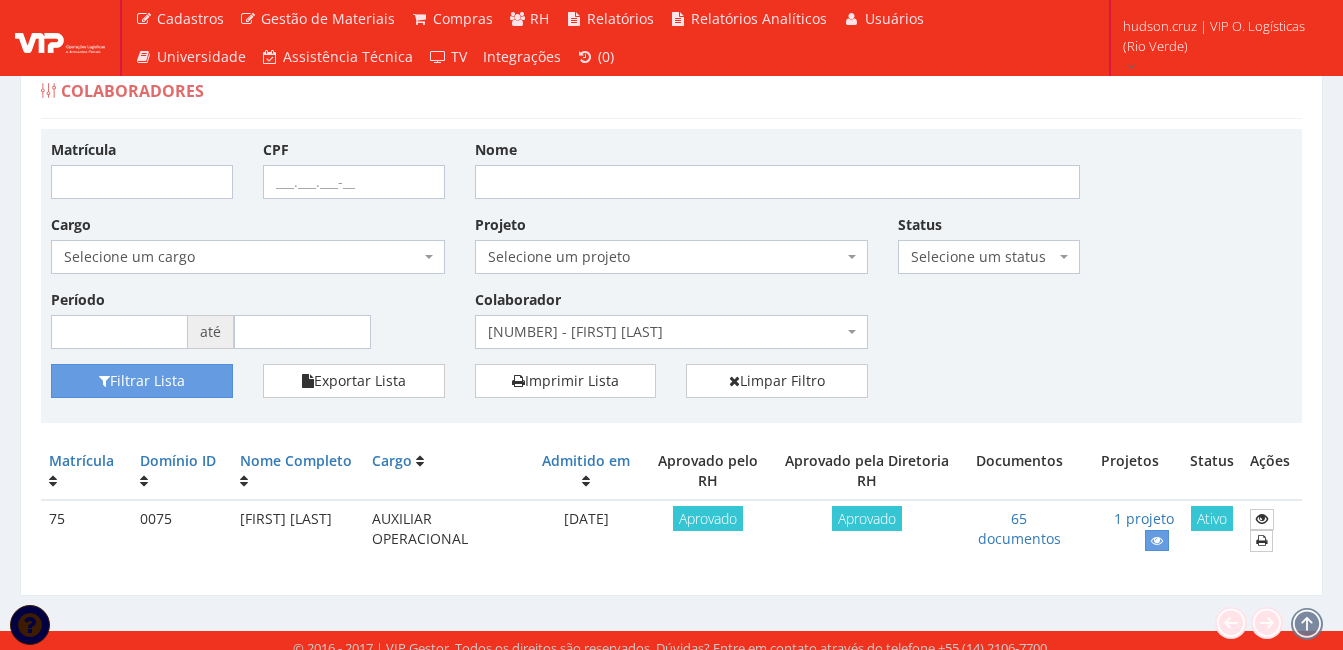 scroll, scrollTop: 43, scrollLeft: 0, axis: vertical 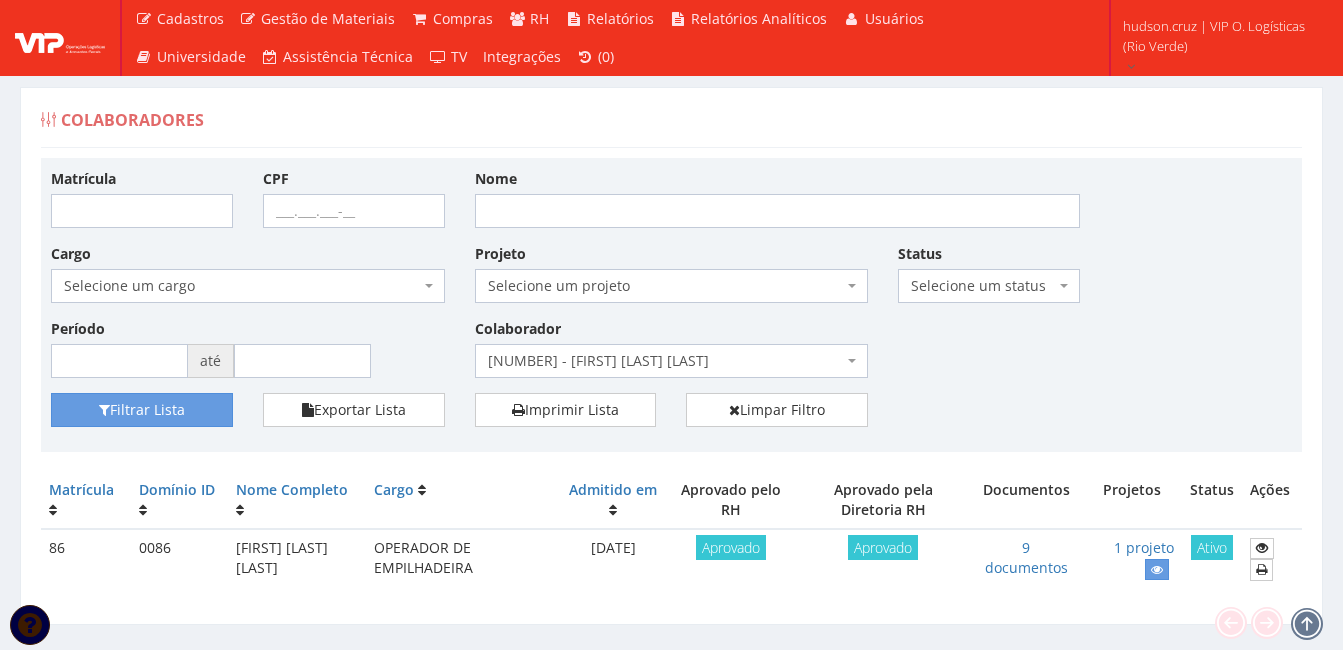 click on "[NUMBER] - [FIRST] [LAST] [LAST]" at bounding box center (666, 361) 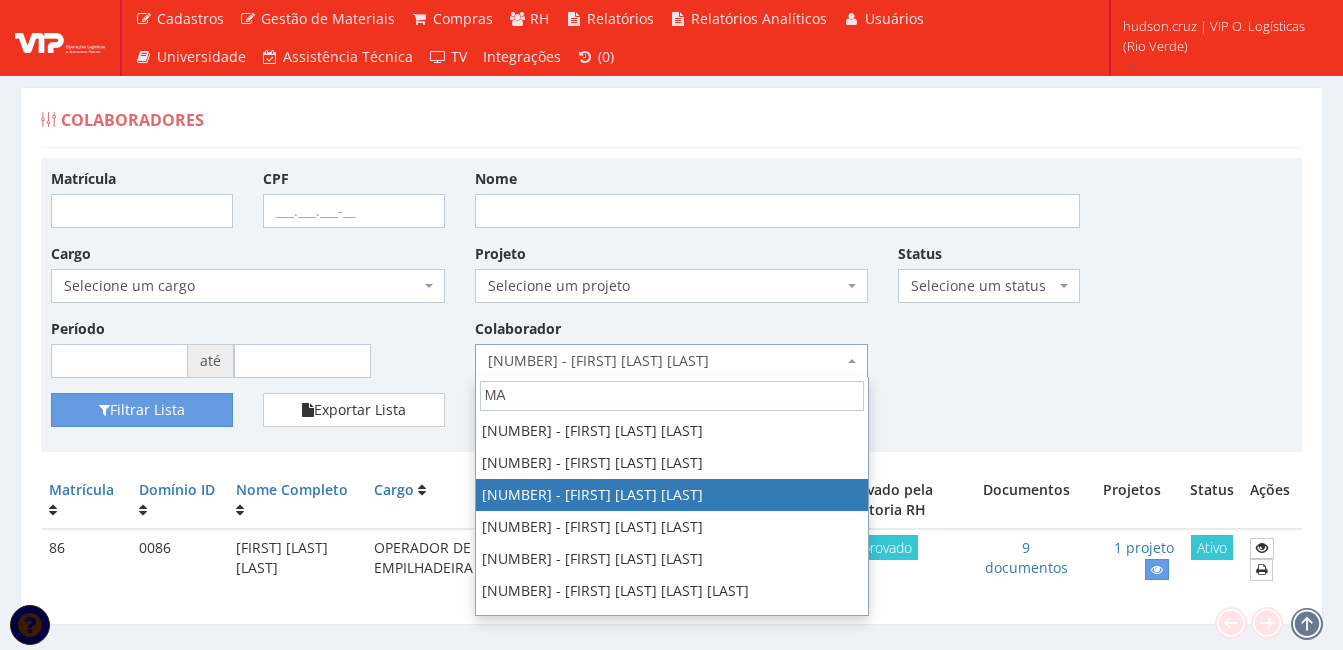 scroll, scrollTop: 0, scrollLeft: 0, axis: both 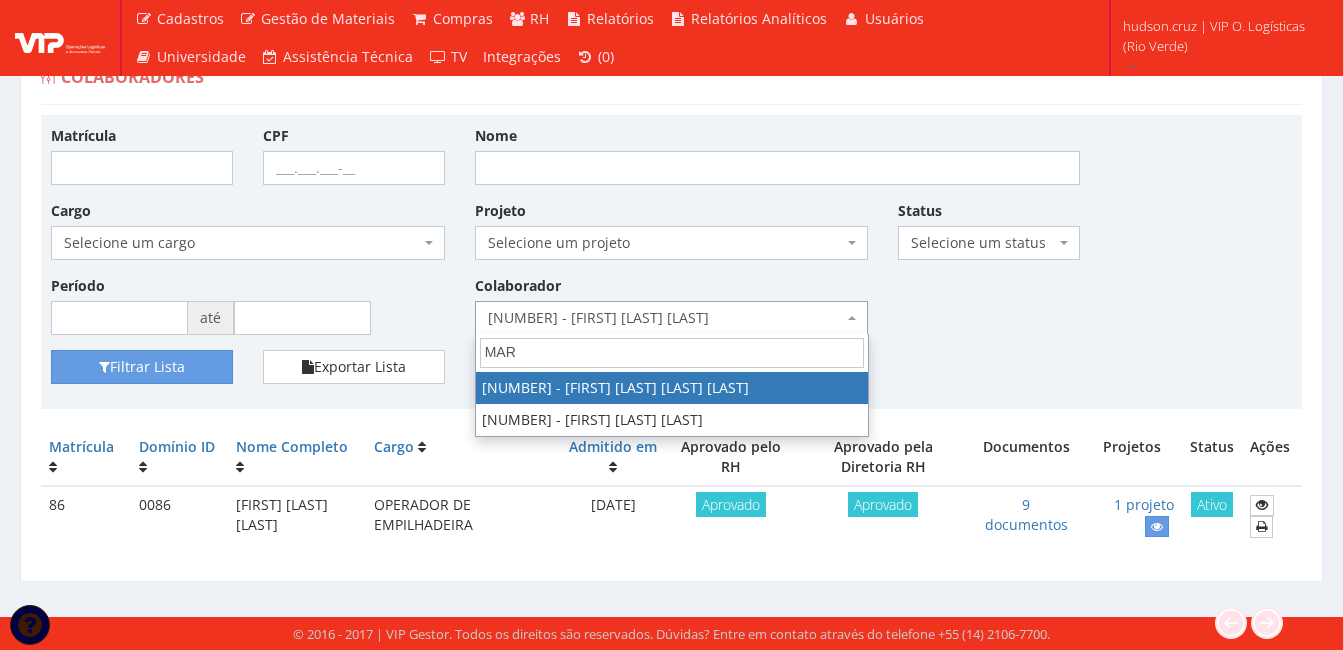 click on "MAR" at bounding box center [672, 353] 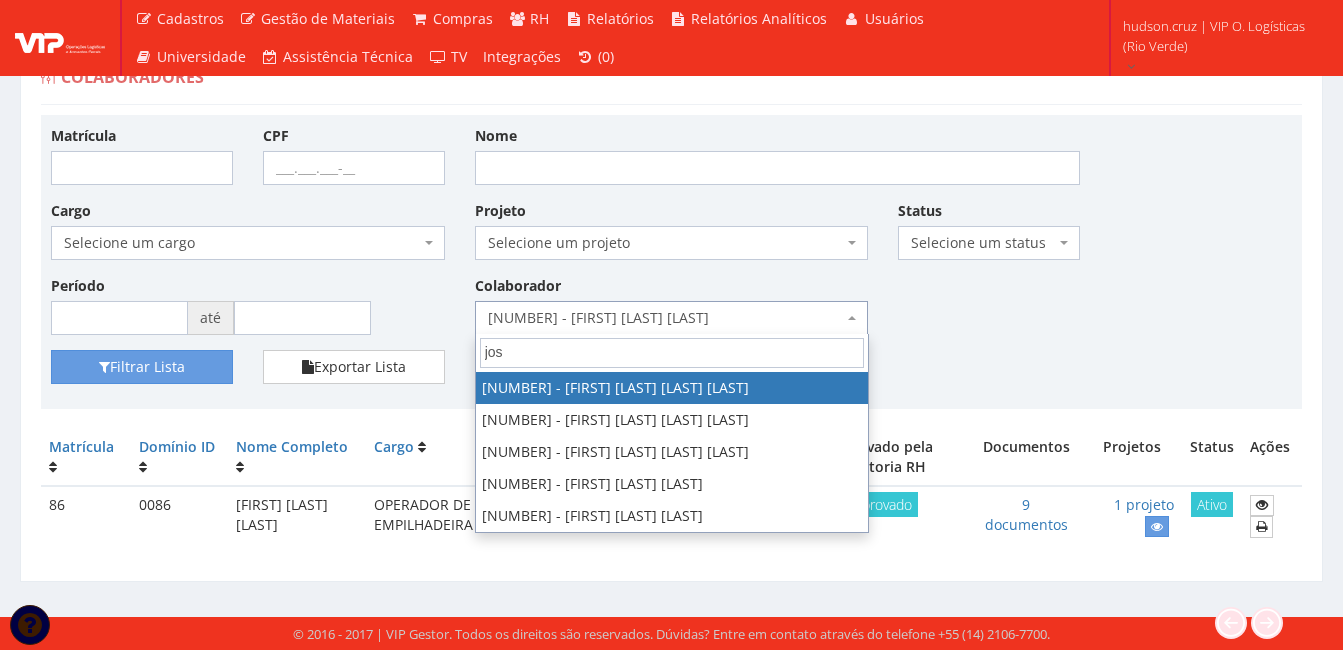 scroll, scrollTop: 0, scrollLeft: 0, axis: both 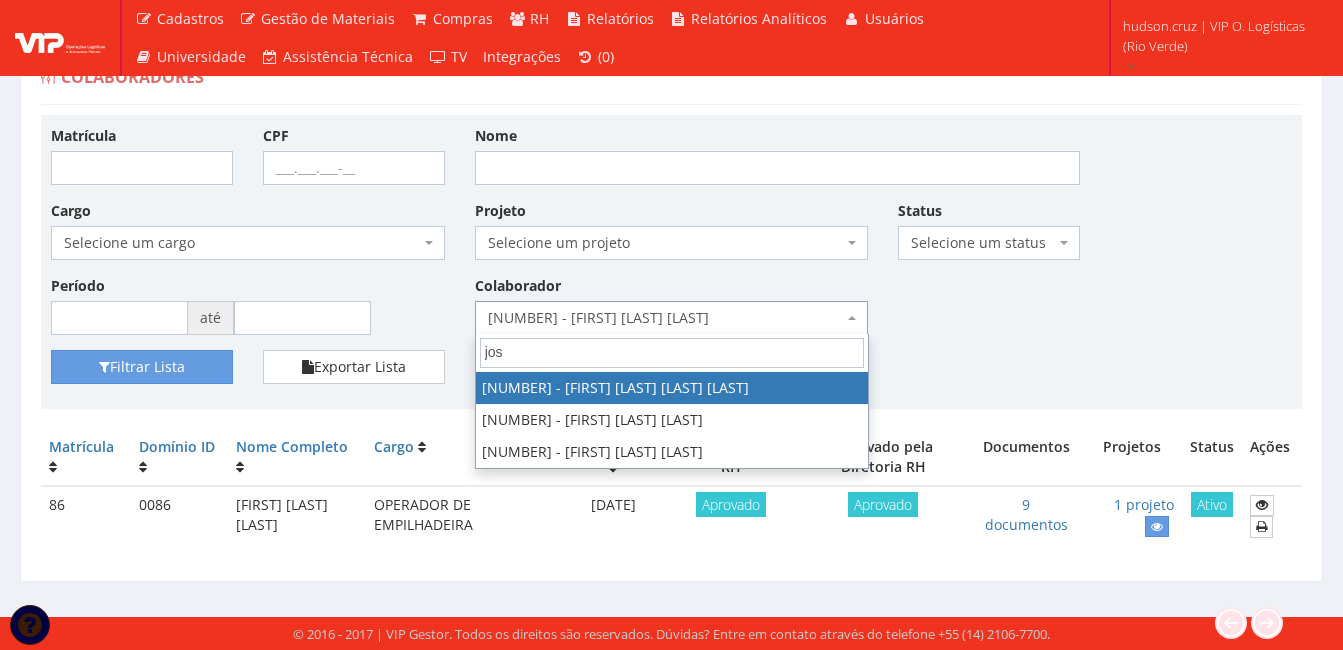 type on "jos" 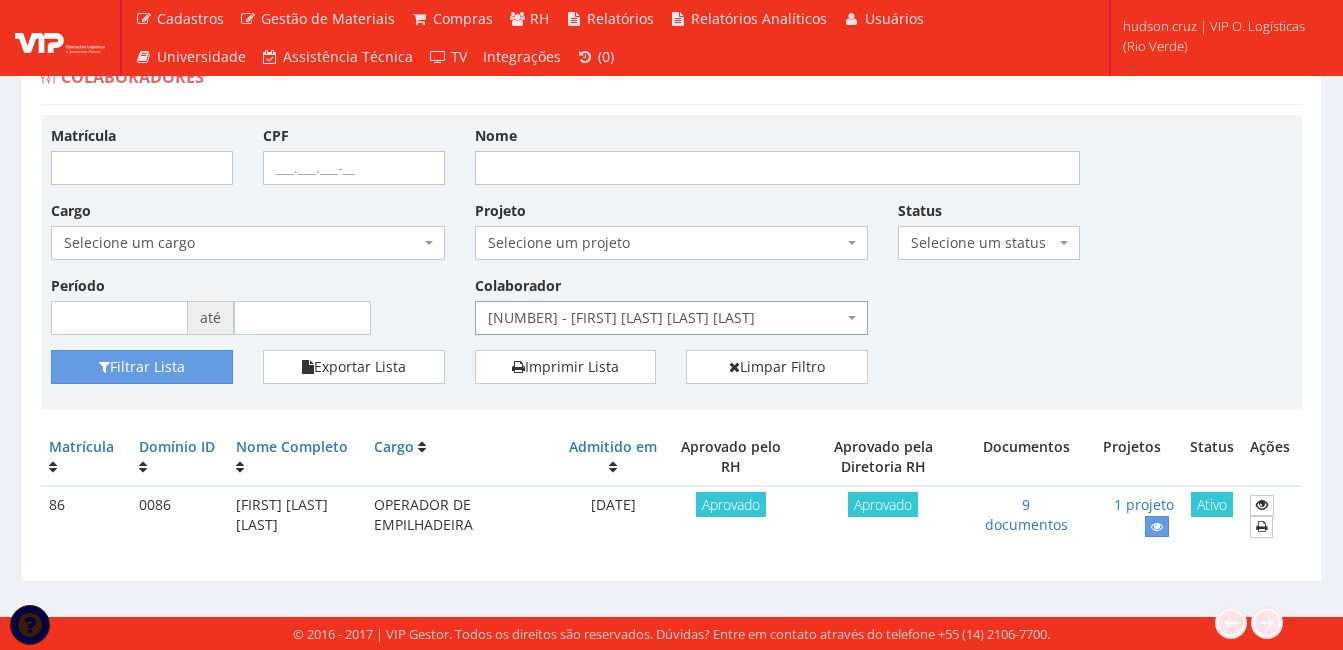 click on "[NUMBER] - [FIRST] [LAST] [LAST] [LAST]" at bounding box center (666, 318) 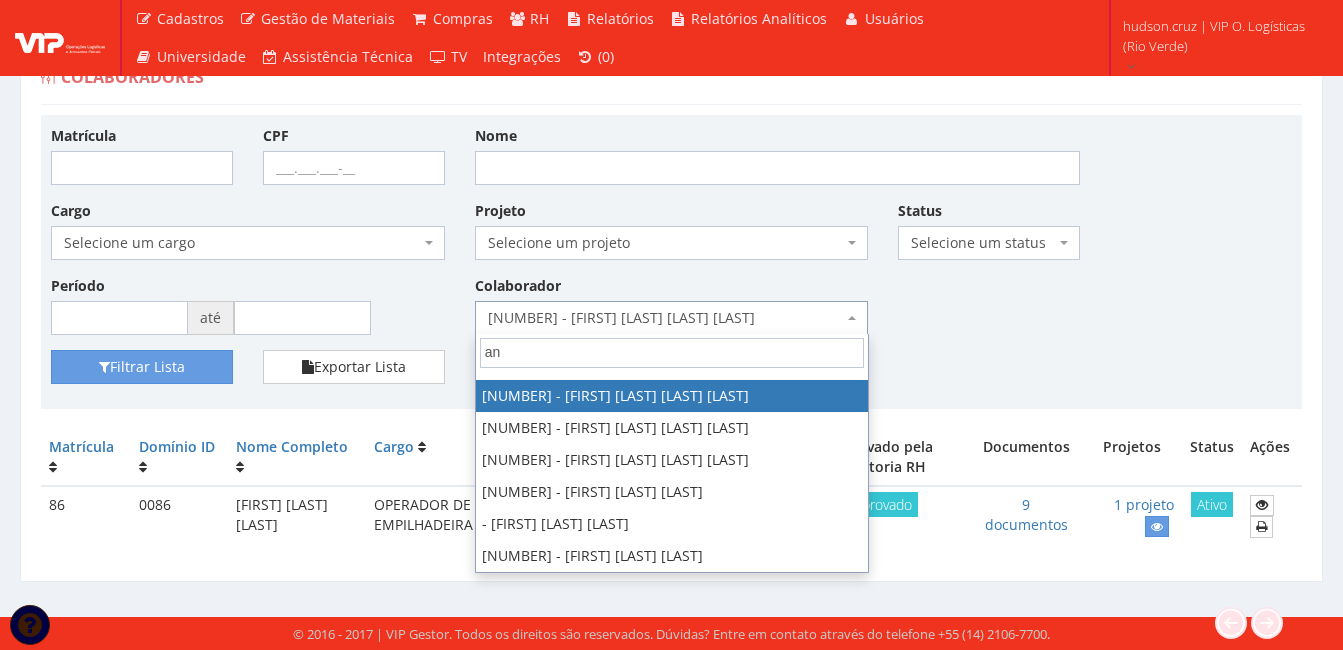 scroll, scrollTop: 0, scrollLeft: 0, axis: both 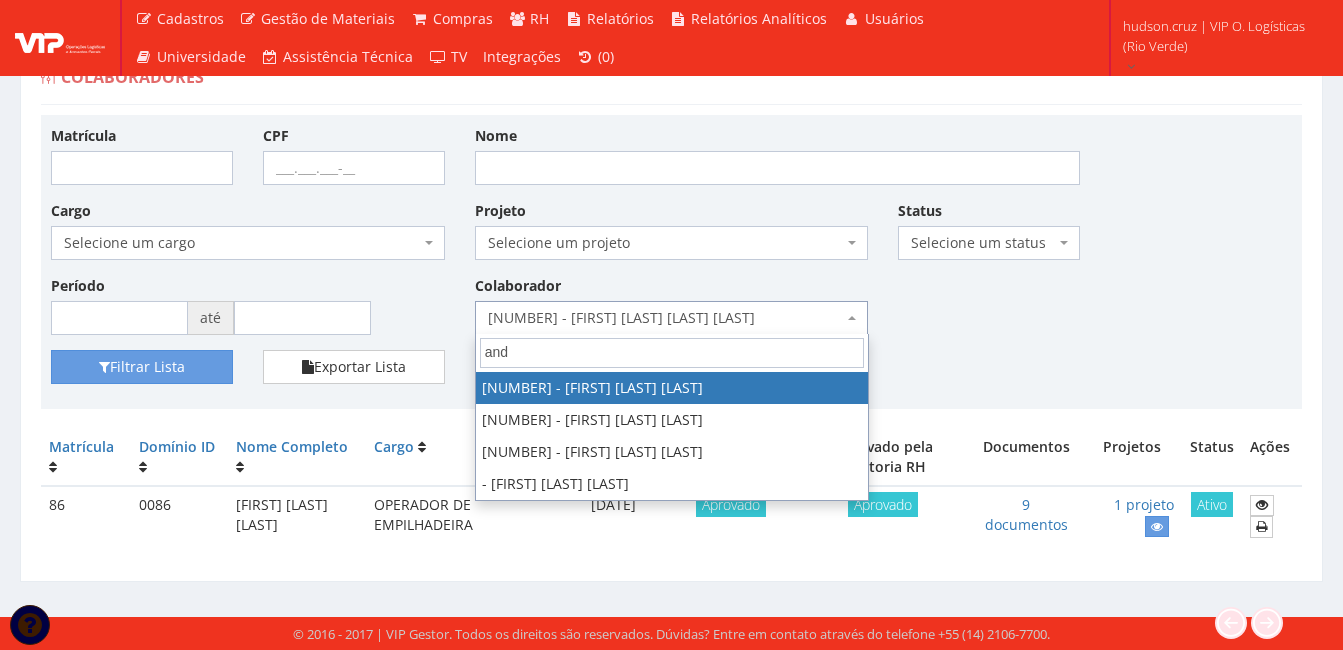 type on "and" 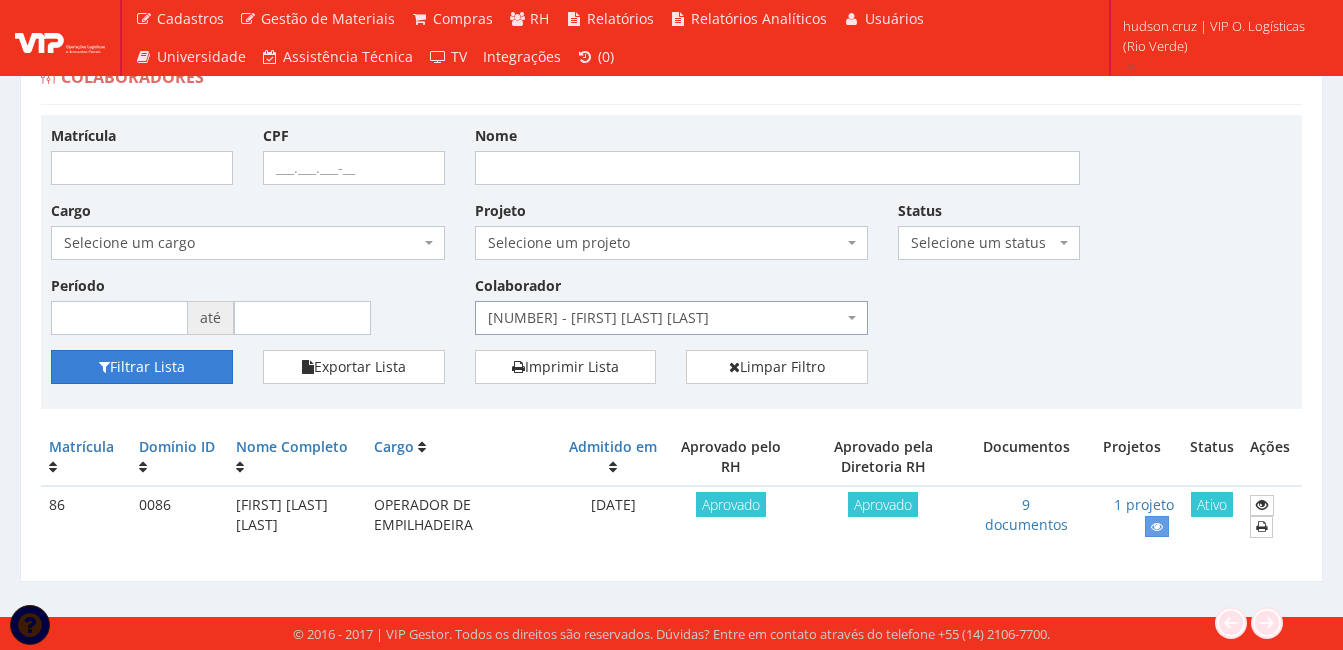 click on "Filtrar Lista" at bounding box center [142, 367] 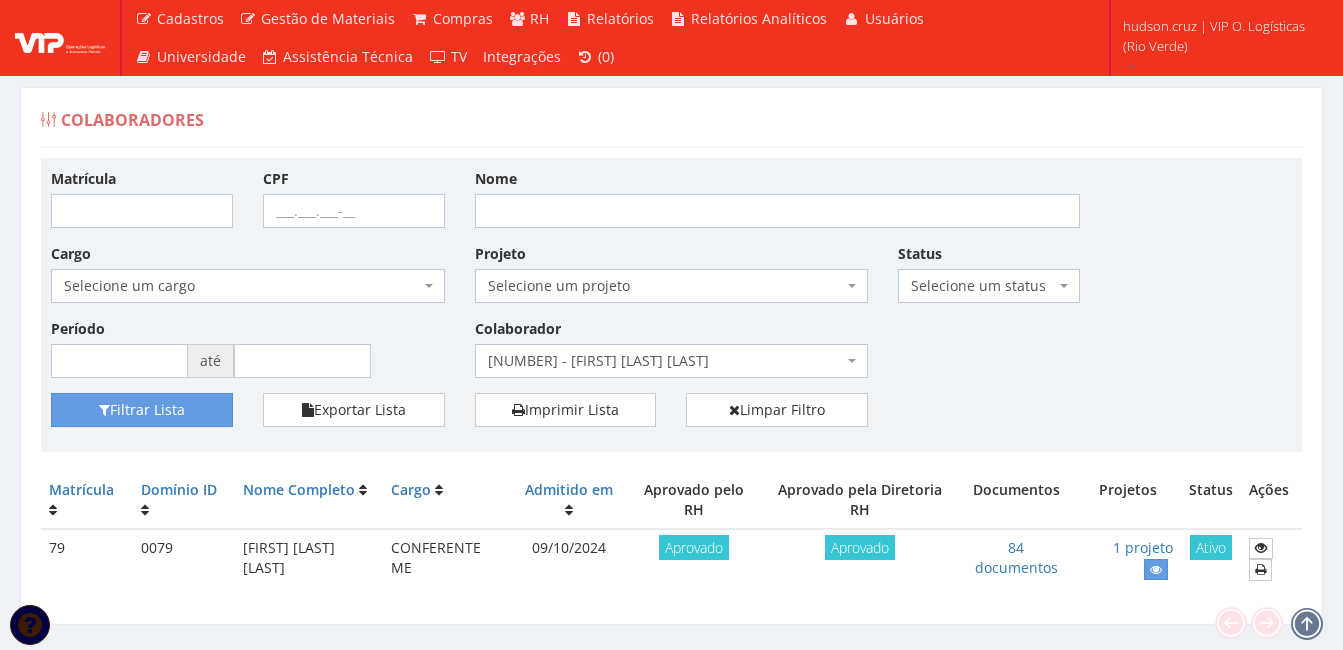 scroll, scrollTop: 0, scrollLeft: 0, axis: both 